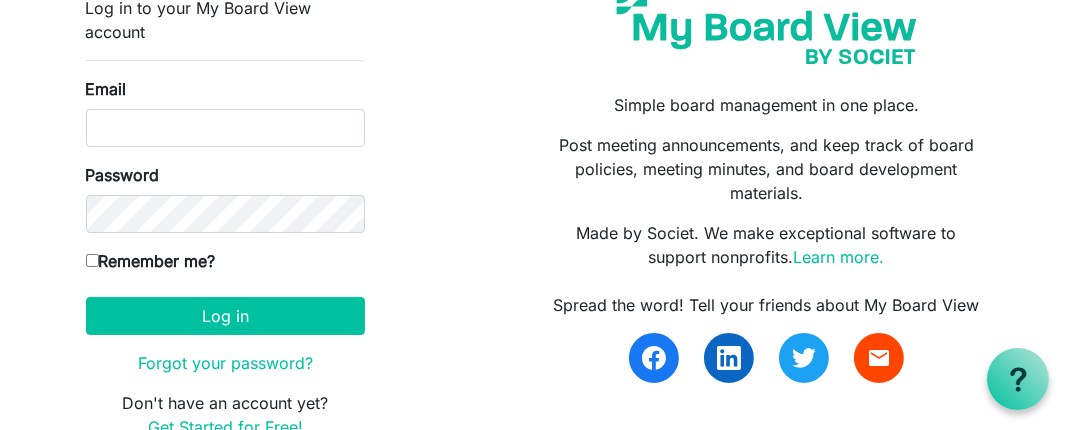scroll, scrollTop: 125, scrollLeft: 0, axis: vertical 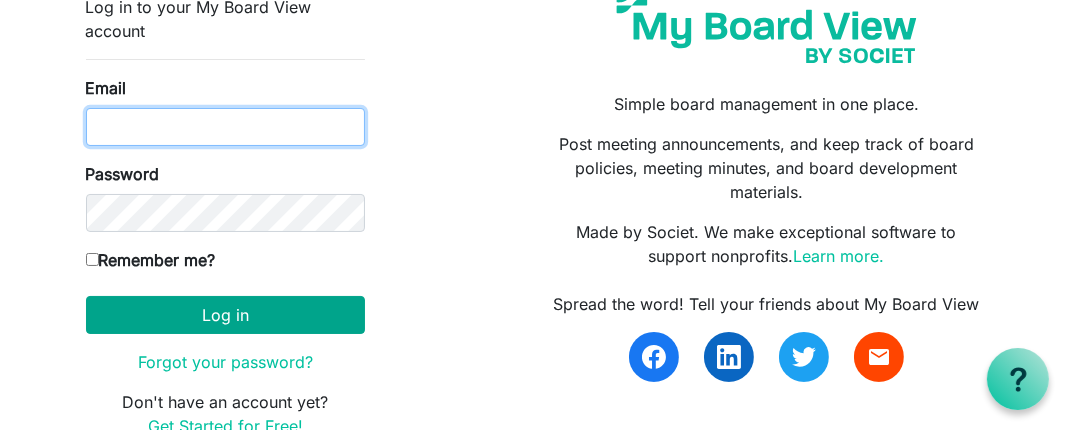 type on "dsamuelhillier@outlook.com" 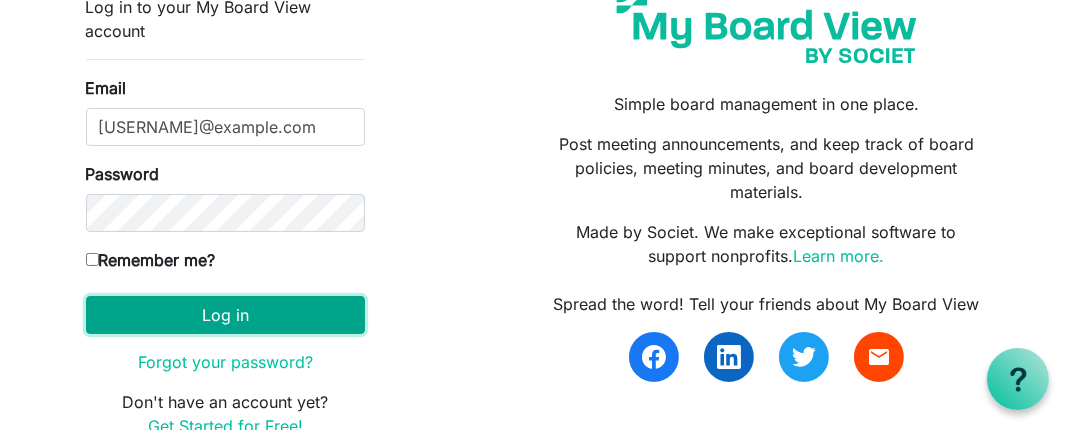 click on "Log in" at bounding box center [225, 315] 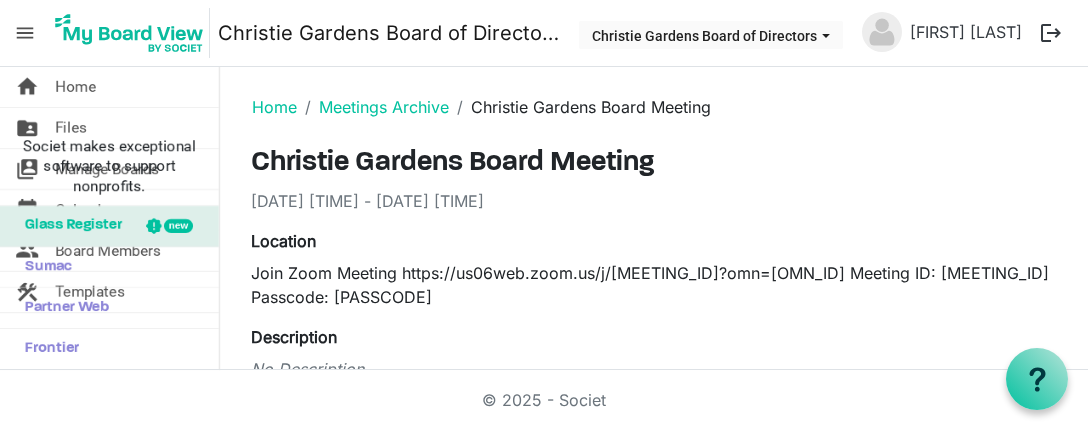 scroll, scrollTop: 0, scrollLeft: 0, axis: both 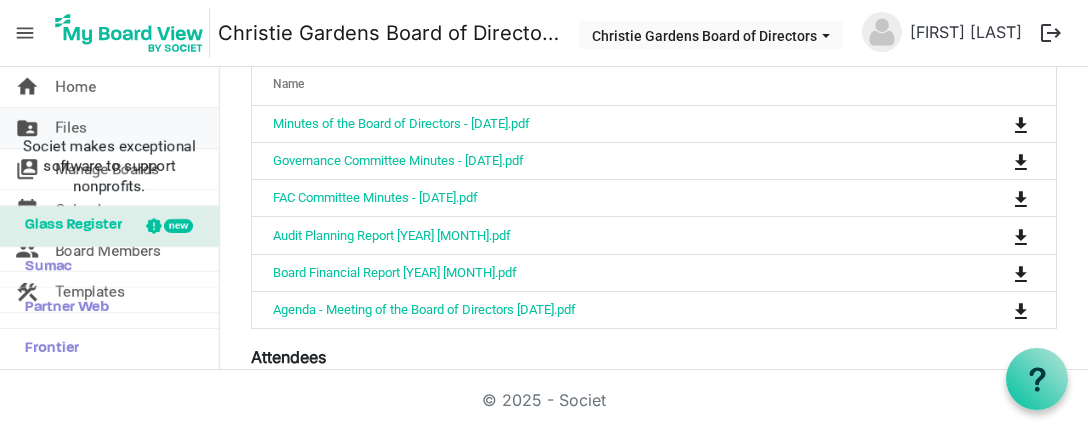 click on "Files" at bounding box center [71, 128] 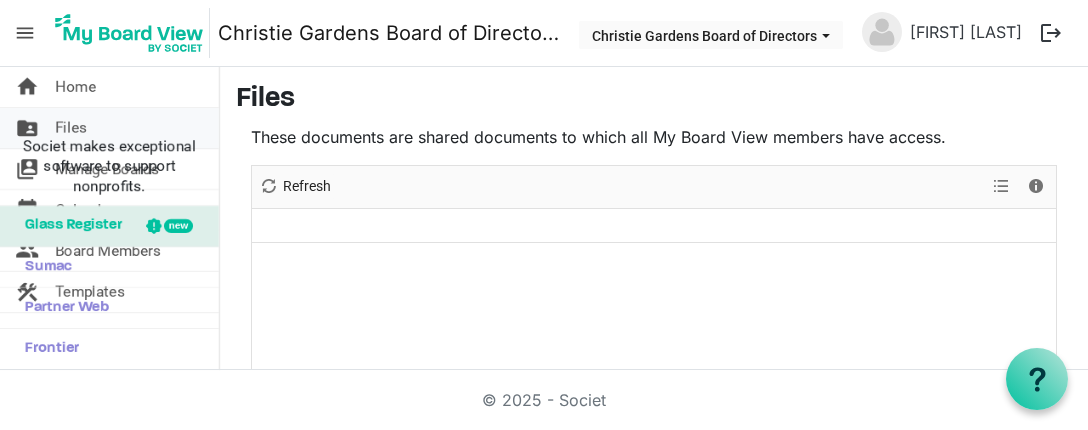 scroll, scrollTop: 0, scrollLeft: 0, axis: both 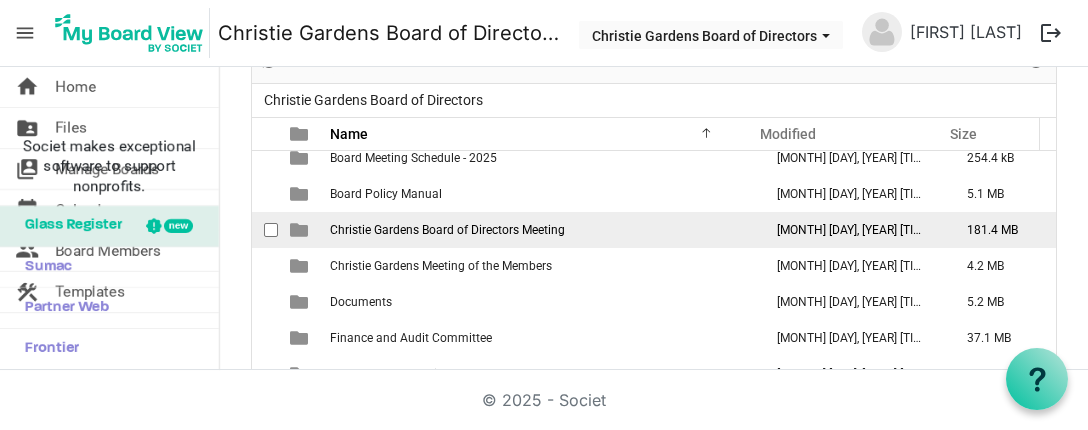 click on "Christie Gardens Board of Directors Meeting" at bounding box center [447, 230] 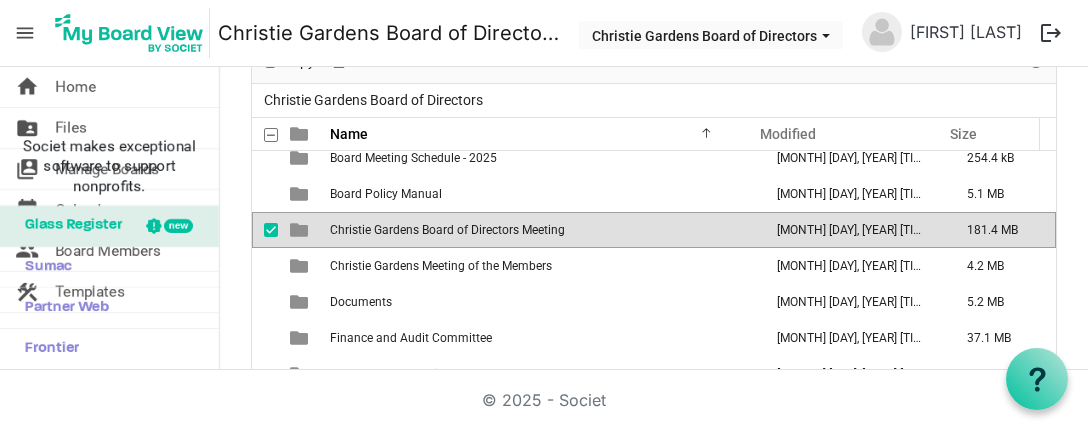 click on "Christie Gardens Board of Directors Meeting" at bounding box center [447, 230] 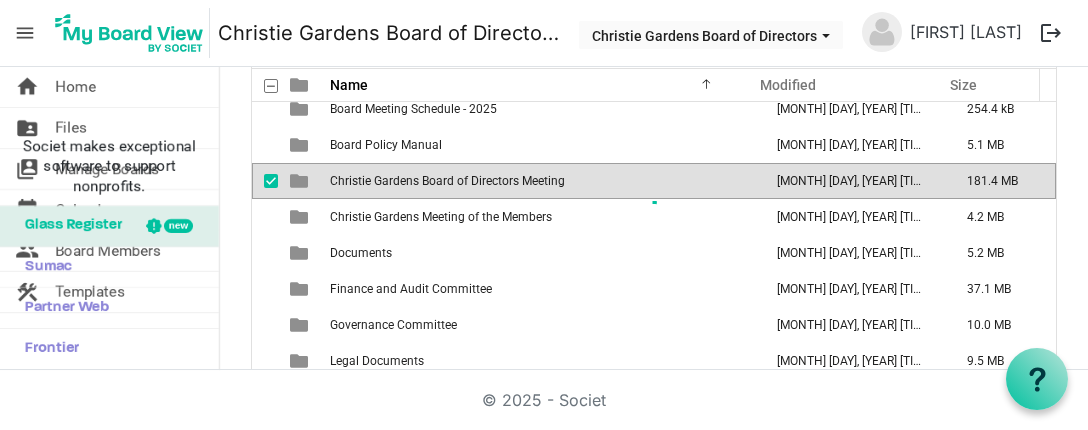 scroll, scrollTop: 0, scrollLeft: 0, axis: both 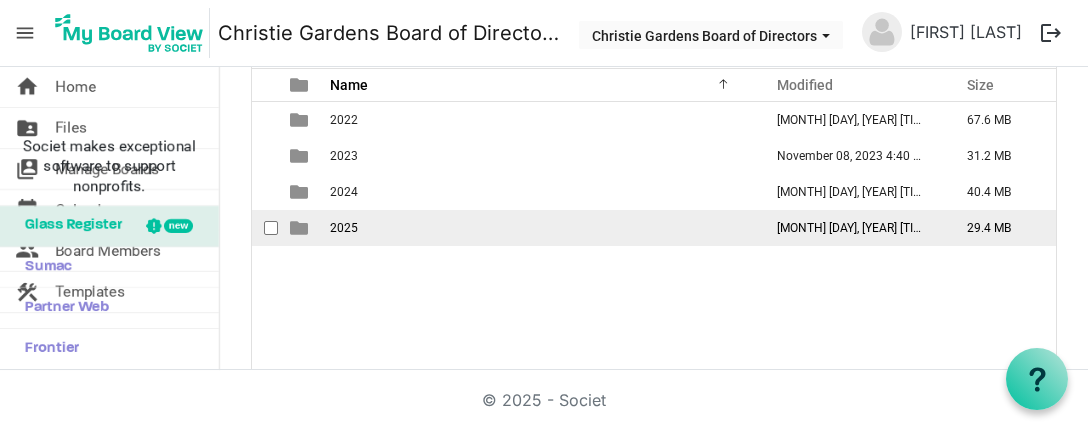 click on "2025" at bounding box center [540, 228] 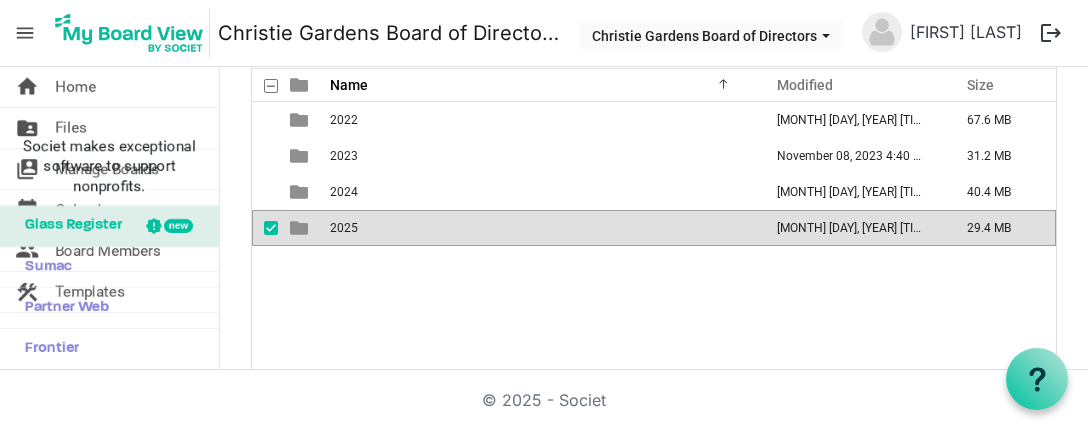 click on "2025" at bounding box center (540, 228) 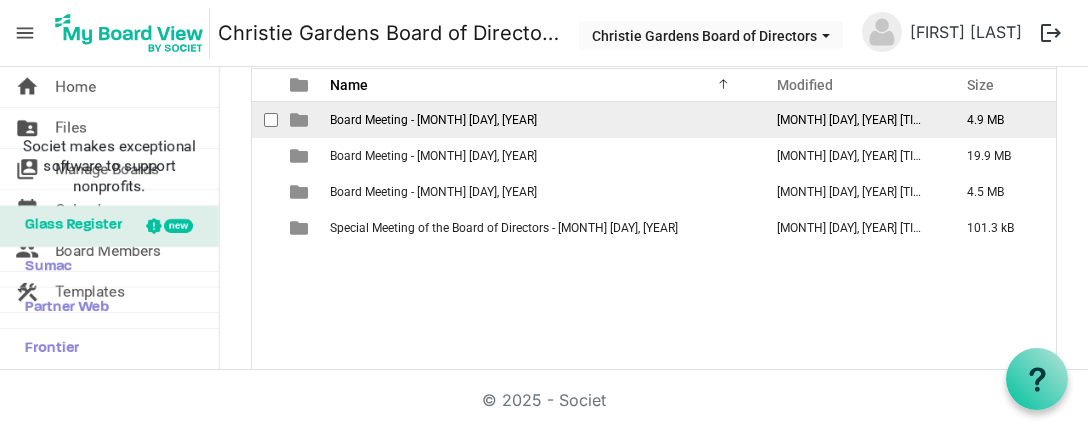 click on "Board Meeting - August 5, 2025" at bounding box center (433, 120) 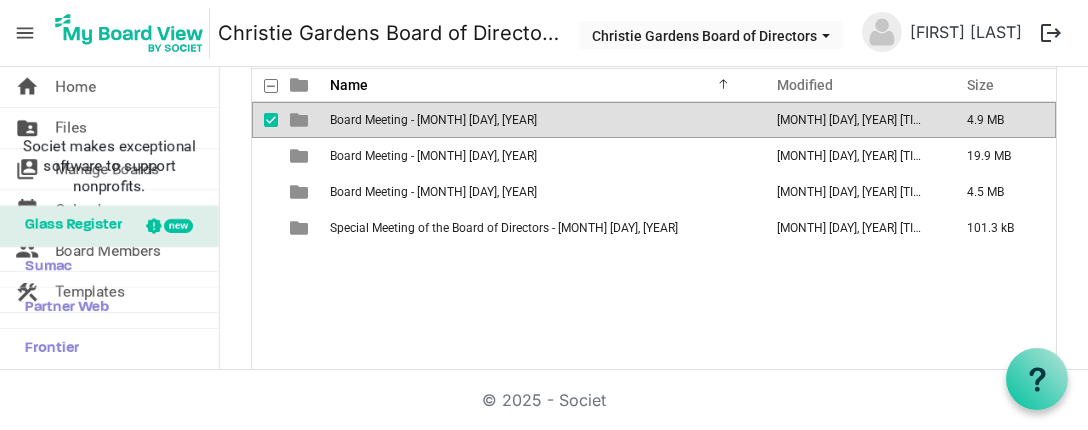 click on "Board Meeting - August 5, 2025" at bounding box center (433, 120) 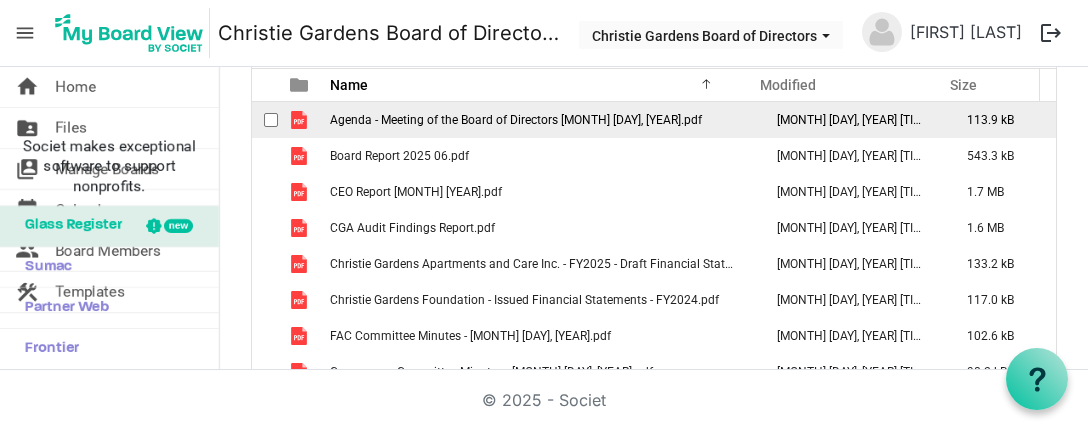 click on "Agenda - Meeting of the Board of Directors August 5, 2025.pdf" at bounding box center [516, 120] 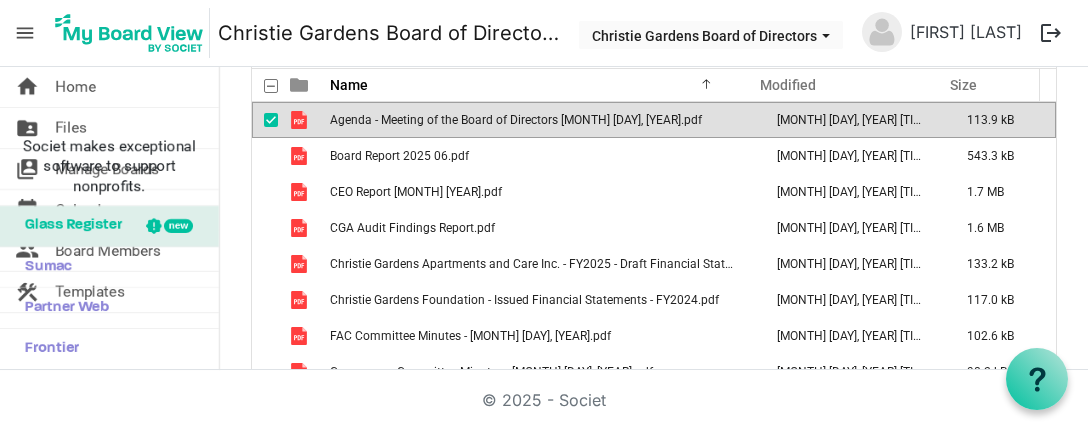 click on "Agenda - Meeting of the Board of Directors August 5, 2025.pdf" at bounding box center [516, 120] 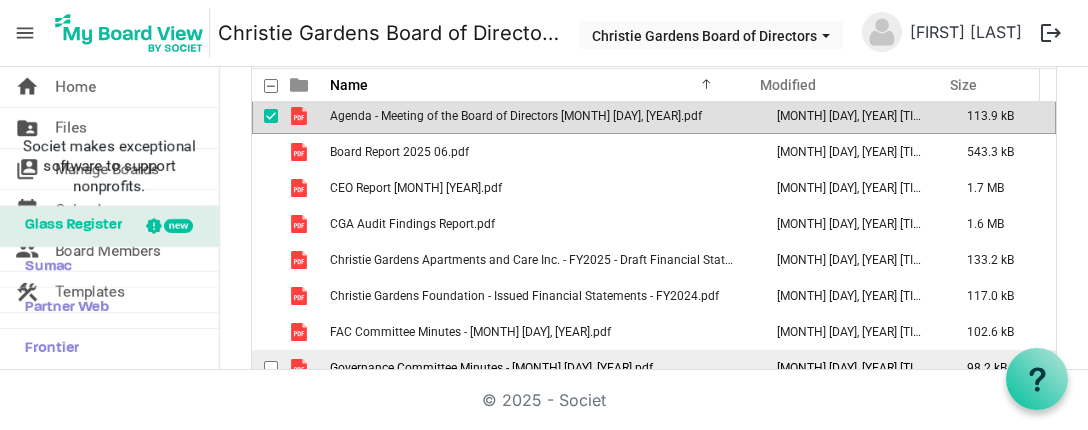 scroll, scrollTop: 0, scrollLeft: 0, axis: both 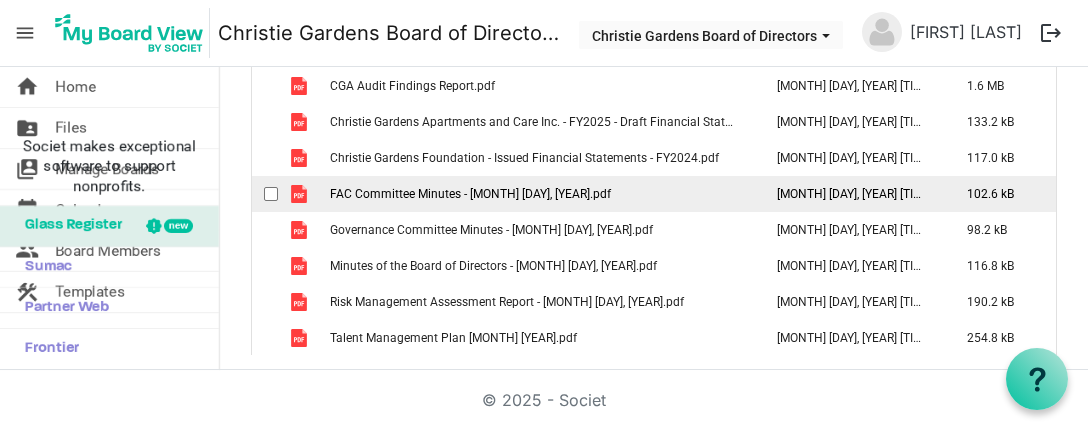 click on "FAC Committee Minutes - July 22, 2025.pdf" at bounding box center [470, 194] 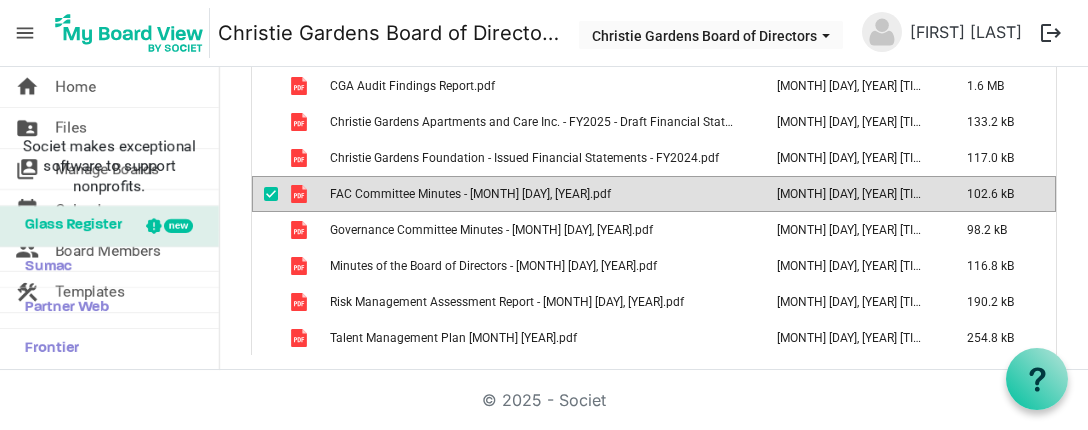 click on "FAC Committee Minutes - July 22, 2025.pdf" at bounding box center [470, 194] 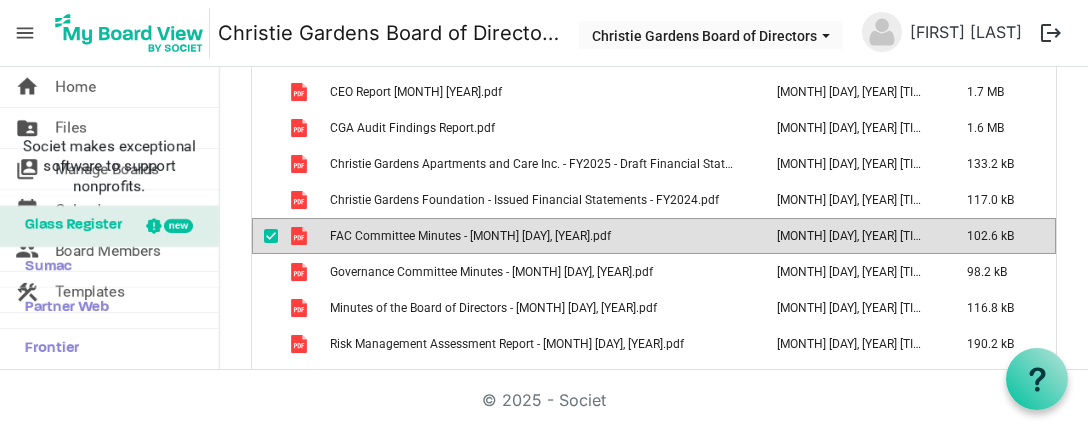 scroll, scrollTop: 260, scrollLeft: 0, axis: vertical 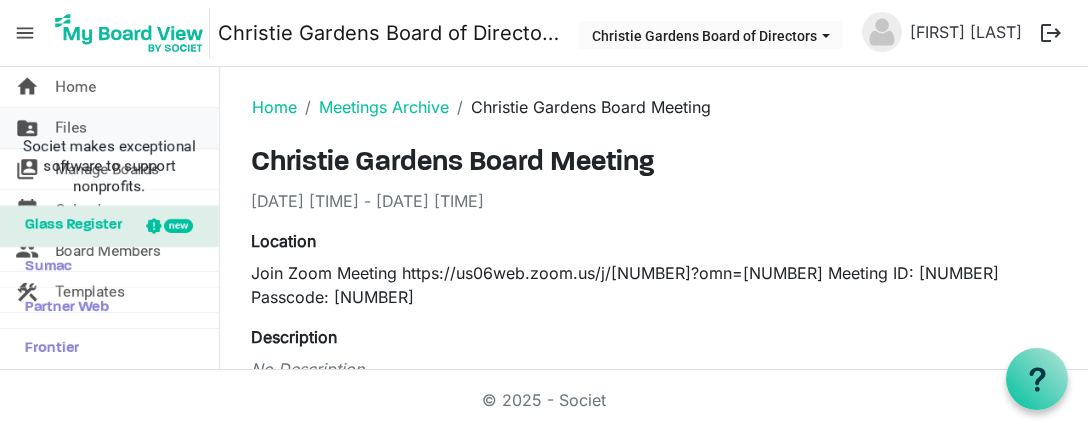 click on "Files" at bounding box center [71, 128] 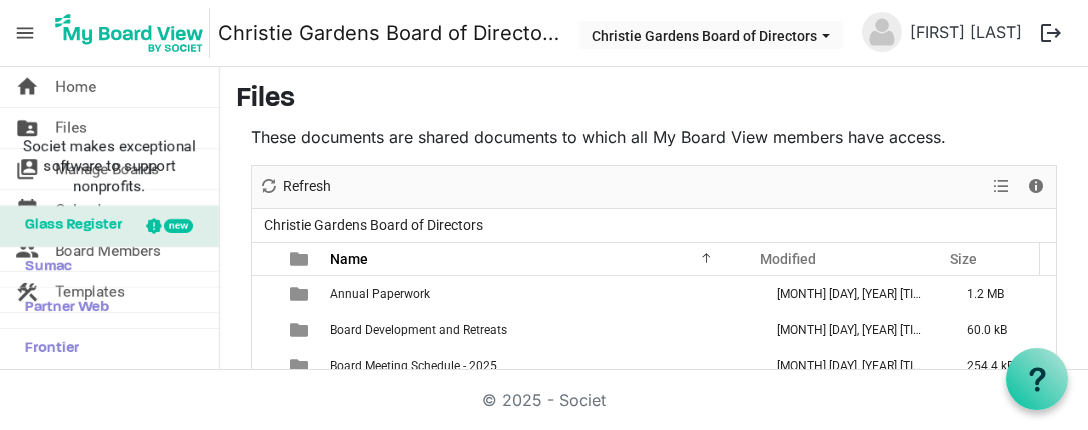 scroll, scrollTop: 0, scrollLeft: 0, axis: both 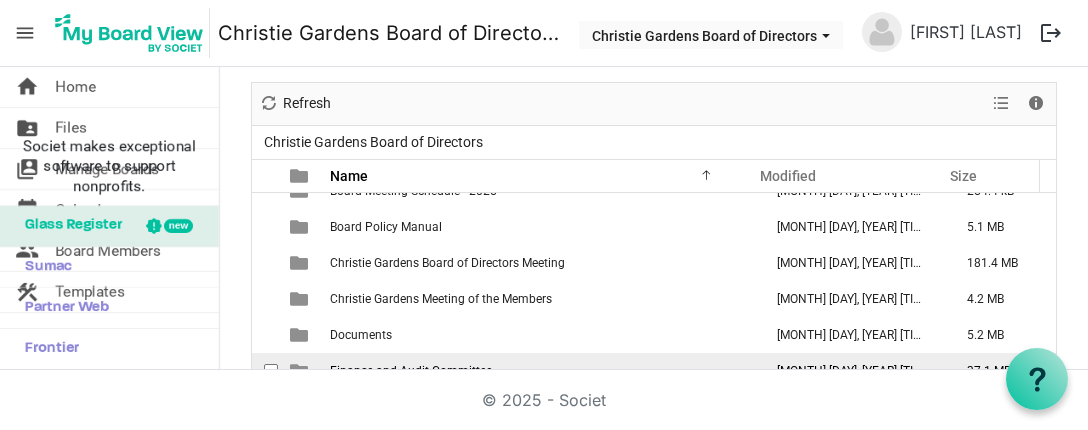 click on "Finance and Audit Committee" at bounding box center (411, 371) 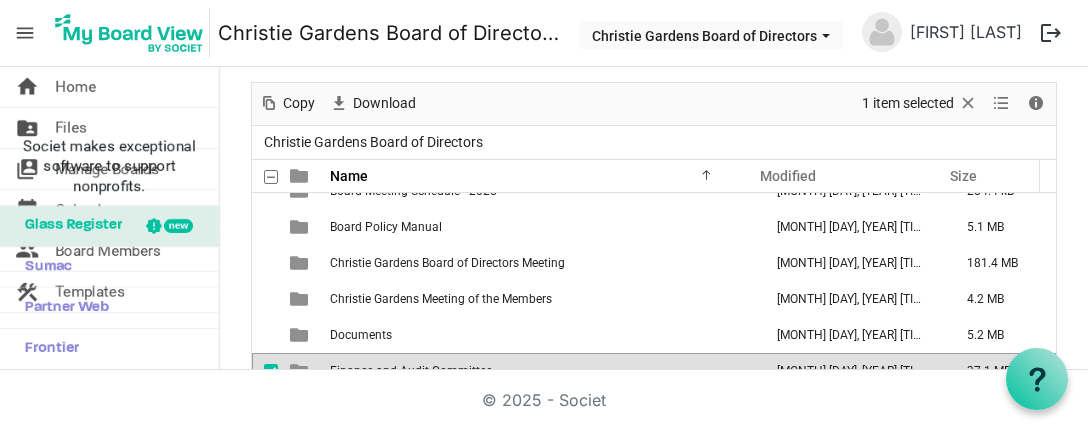 scroll, scrollTop: 99, scrollLeft: 0, axis: vertical 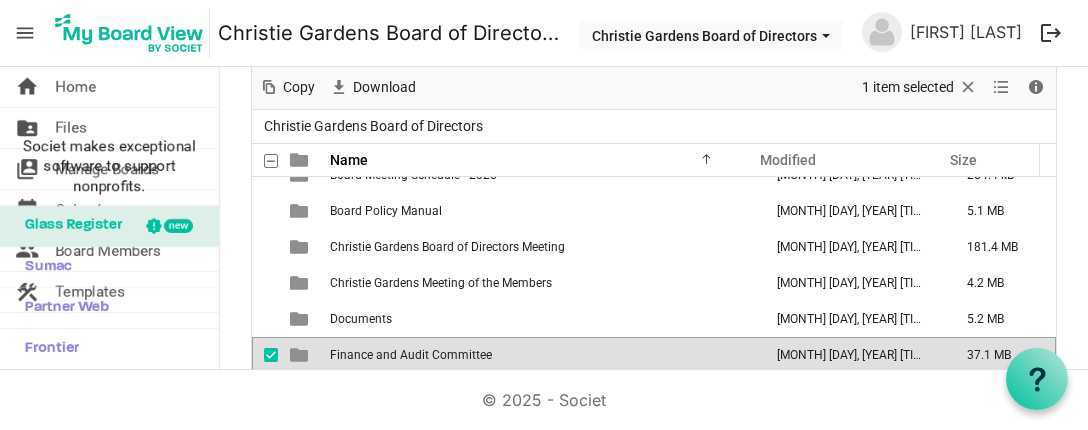 click on "Finance and Audit Committee" at bounding box center (411, 355) 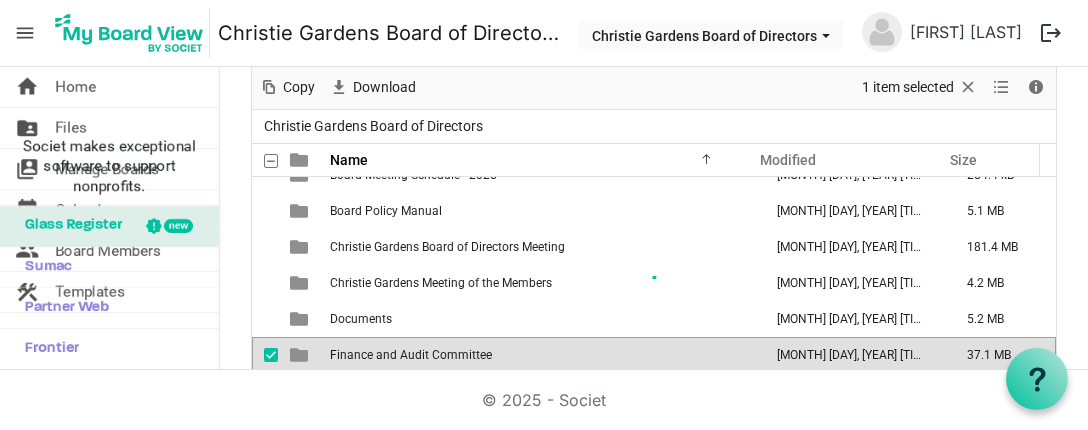 scroll, scrollTop: 174, scrollLeft: 0, axis: vertical 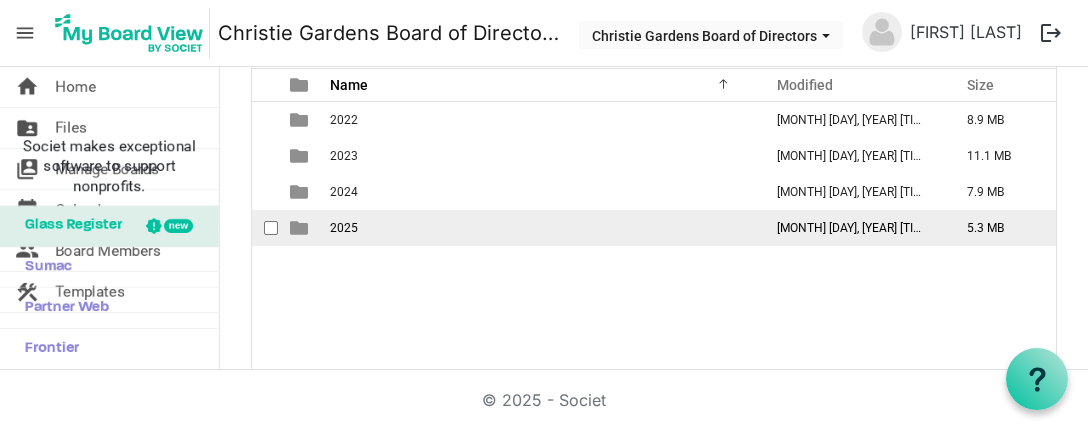click on "2025" at bounding box center [540, 228] 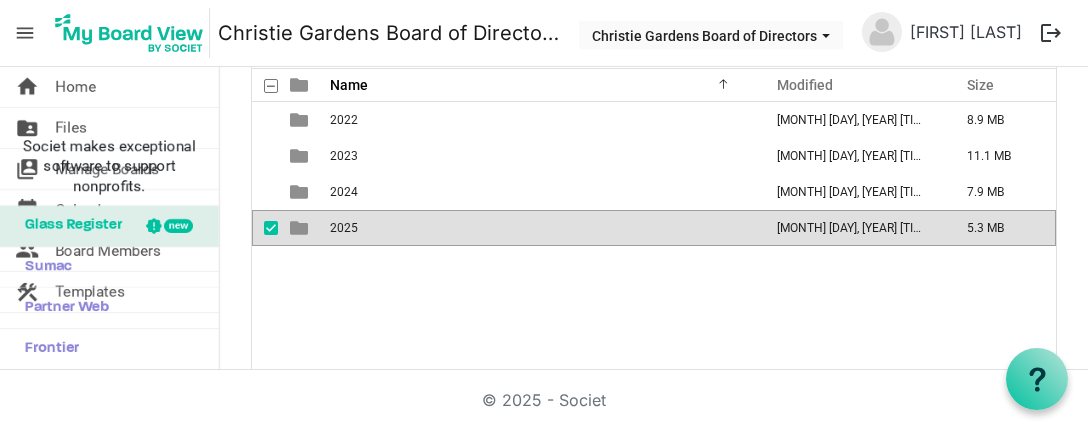 click on "2025" at bounding box center (540, 228) 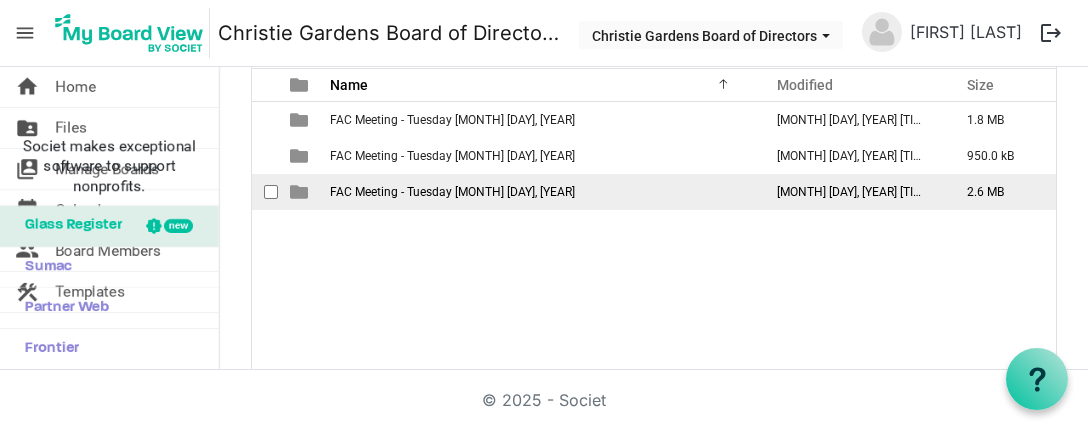 click on "FAC Meeting - Tuesday [MONTH] [DAY], [YEAR]" at bounding box center (452, 192) 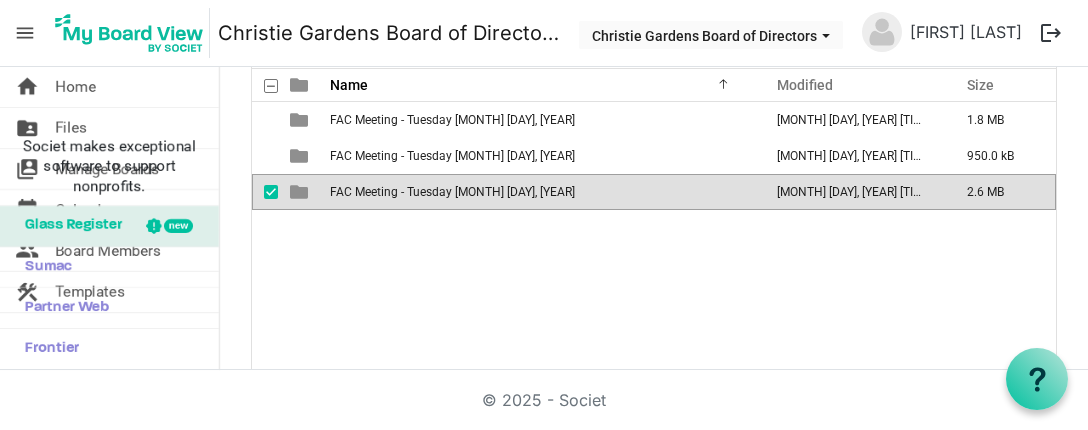 click on "FAC Meeting - Tuesday [MONTH] [DAY], [YEAR]" at bounding box center [452, 192] 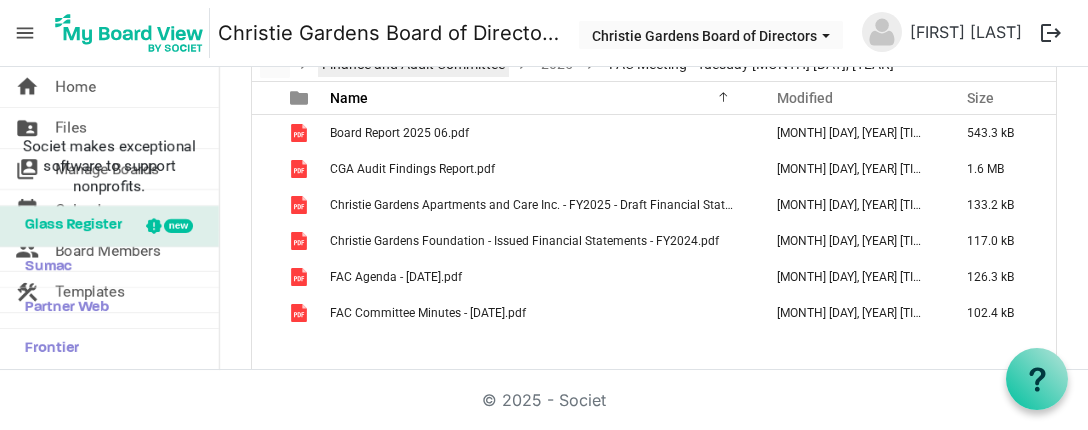 scroll, scrollTop: 174, scrollLeft: 0, axis: vertical 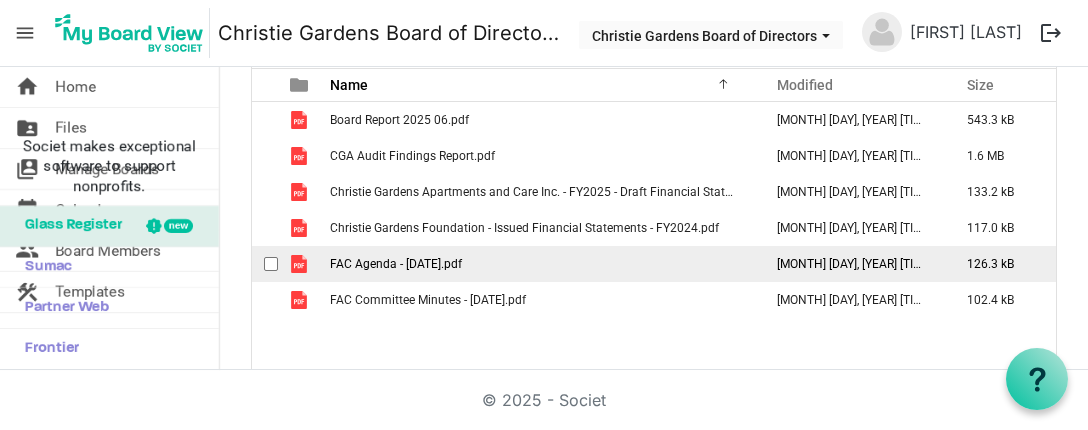 click on "FAC Agenda - [DATE].pdf" at bounding box center [396, 264] 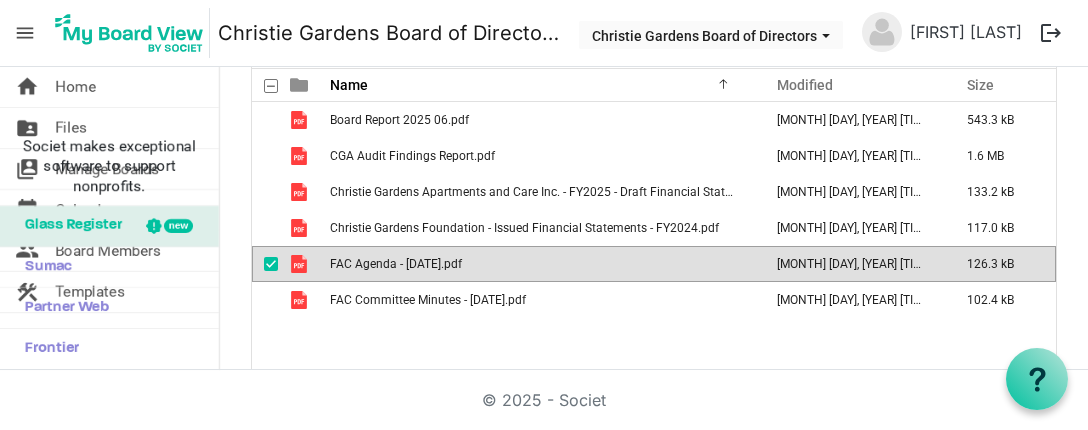 click on "FAC Agenda - [DATE].pdf" at bounding box center (396, 264) 